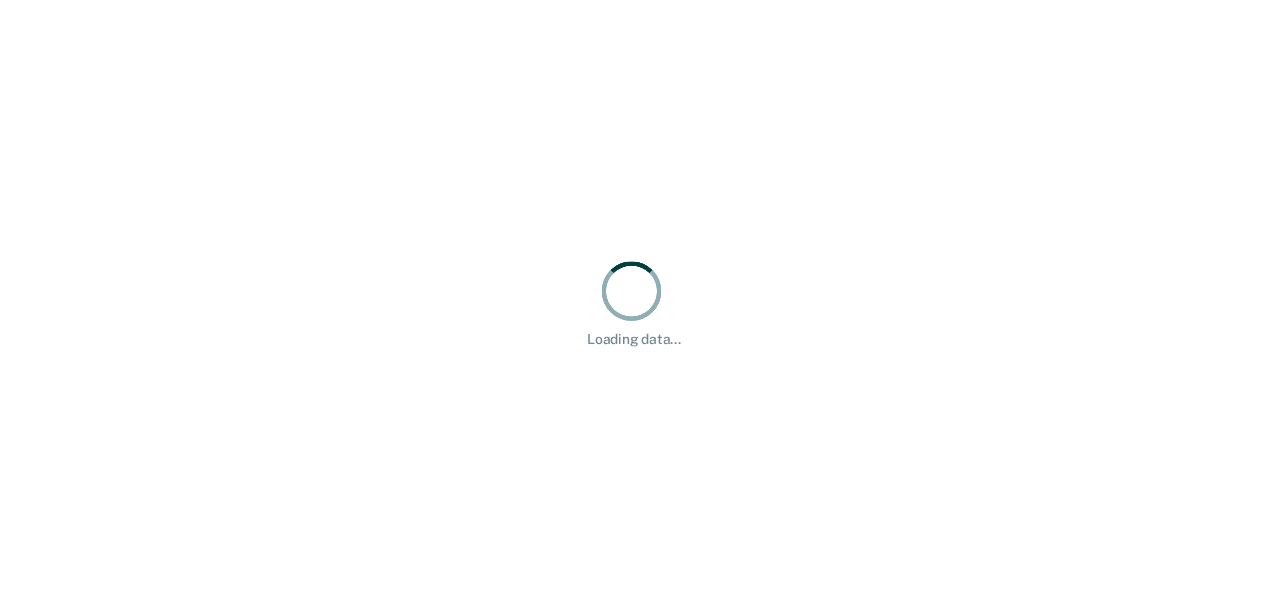 scroll, scrollTop: 0, scrollLeft: 0, axis: both 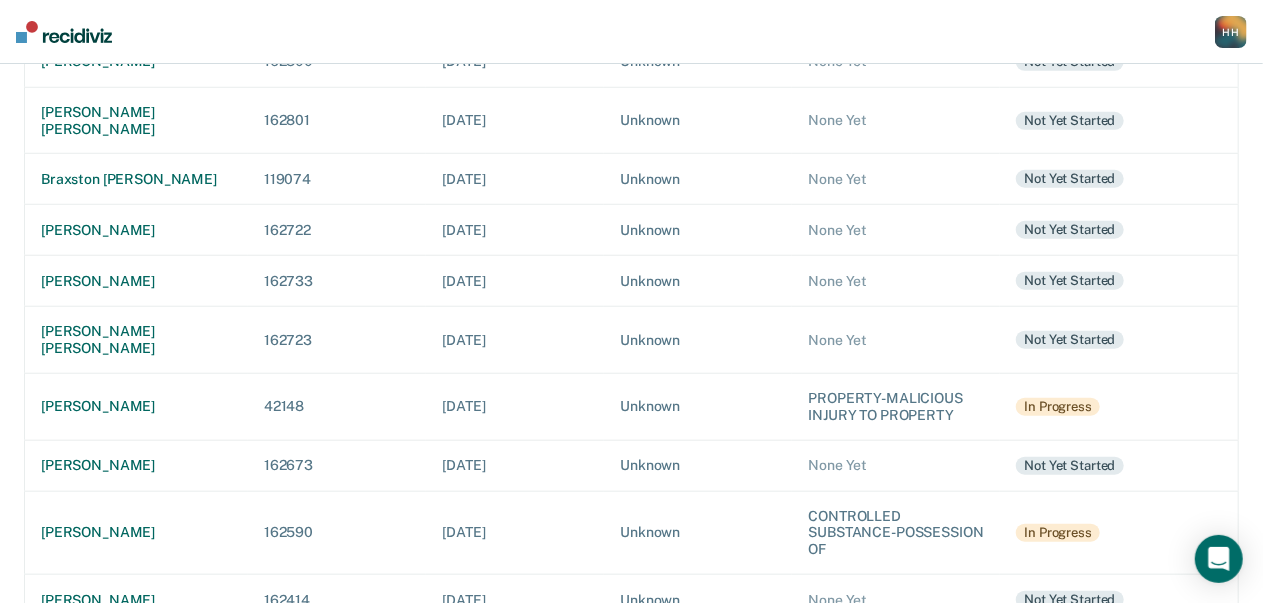 click on "[PERSON_NAME]" at bounding box center [136, 599] 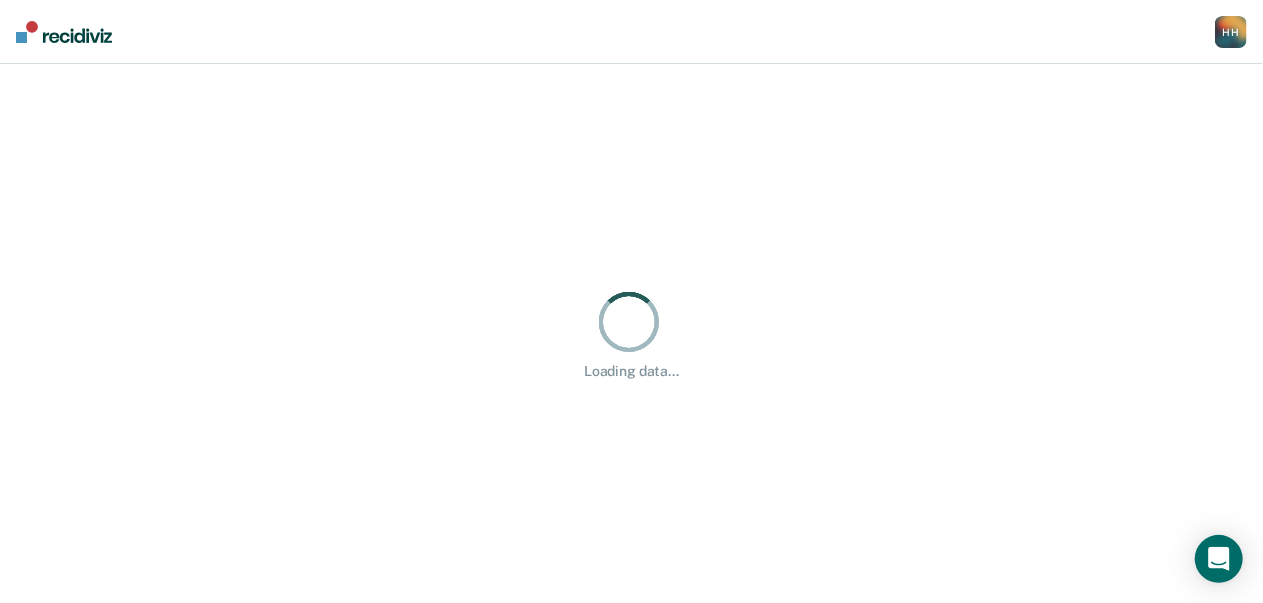 scroll, scrollTop: 0, scrollLeft: 0, axis: both 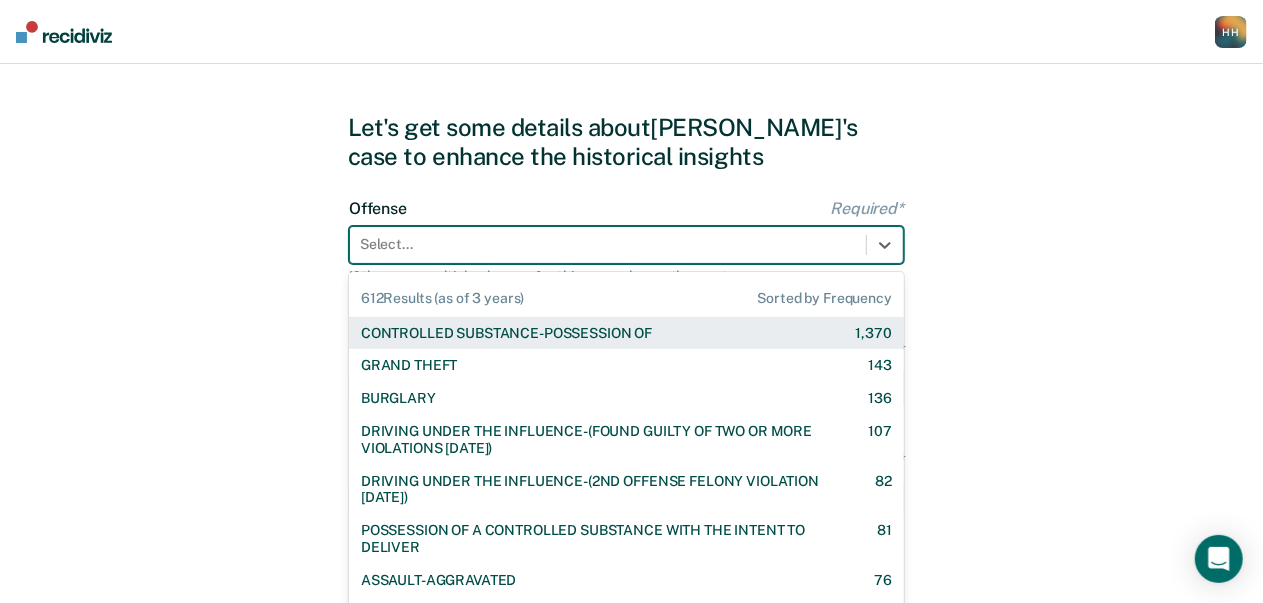 click on "612 results available. Use Up and Down to choose options, press Enter to select the currently focused option, press Escape to exit the menu, press Tab to select the option and exit the menu. Select... 612  Results (as of 3 years) Sorted by Frequency CONTROLLED SUBSTANCE-POSSESSION OF 1,370 GRAND THEFT 143 BURGLARY 136 DRIVING UNDER THE INFLUENCE-(FOUND GUILTY OF TWO OR MORE VIOLATIONS [DATE]) 107 DRIVING UNDER THE INFLUENCE-(2ND OFFENSE FELONY VIOLATION [DATE]) 82 POSSESSION OF A CONTROLLED SUBSTANCE WITH THE INTENT TO DELIVER 81 ASSAULT-AGGRAVATED 76 WEAPON-UNLAWFUL POSSESSION BY CONVICTED FELON 63 DRIVING UNDER THE INFLUENCE I18-8004 {M} 57 BATTERY-DOMESTIC VIOLENCE WITH TRAUMATIC INJURY 56 ELUDING A POLICE OFFICER IN A MOTOR VEHICLE 54 DRIVING UNDER THE INFLUENCE-(THIRD OR SUBSEQUENT OFFENSE) 35 FORGERY 30 PROPERTY-MALICIOUS INJURY TO PROPERTY 29 ASSAULT-DOMESTIC VIOLENCE I18-918(3)(A) {M} 28 CHILDREN-INJURY TO CHILD [DEMOGRAPHIC_DATA] 24 24 23 23 DOMESTIC BATTERY OR ASSAULT -IN THE PRESENCE OF A CHILD [DEMOGRAPHIC_DATA]" at bounding box center (626, 245) 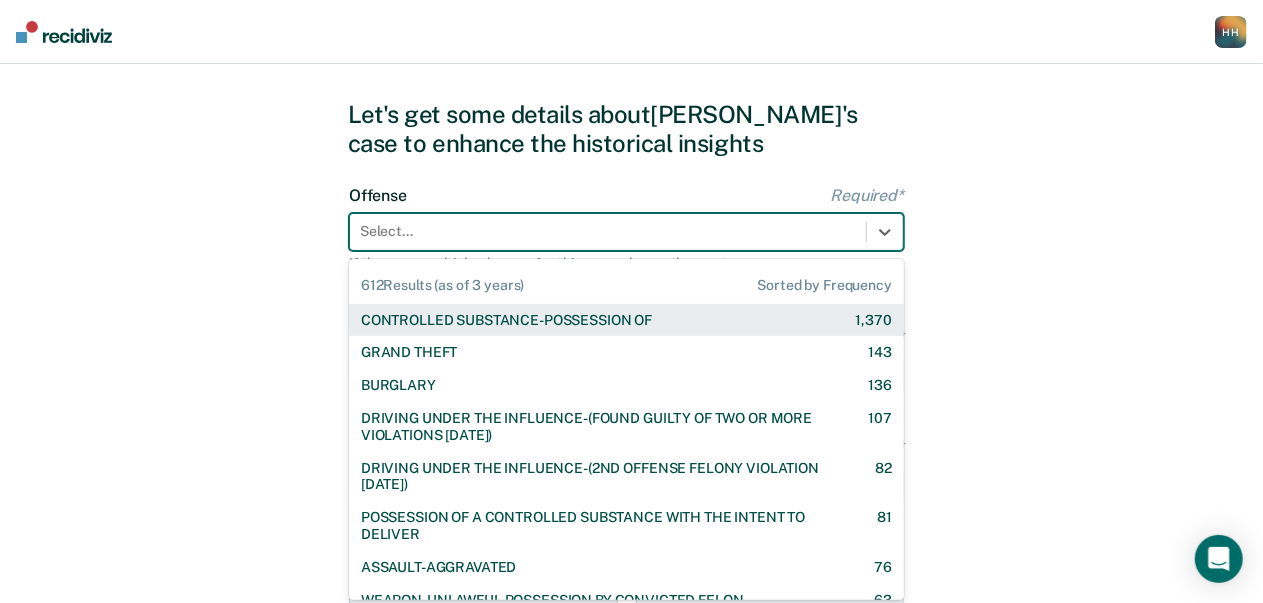 scroll, scrollTop: 40, scrollLeft: 0, axis: vertical 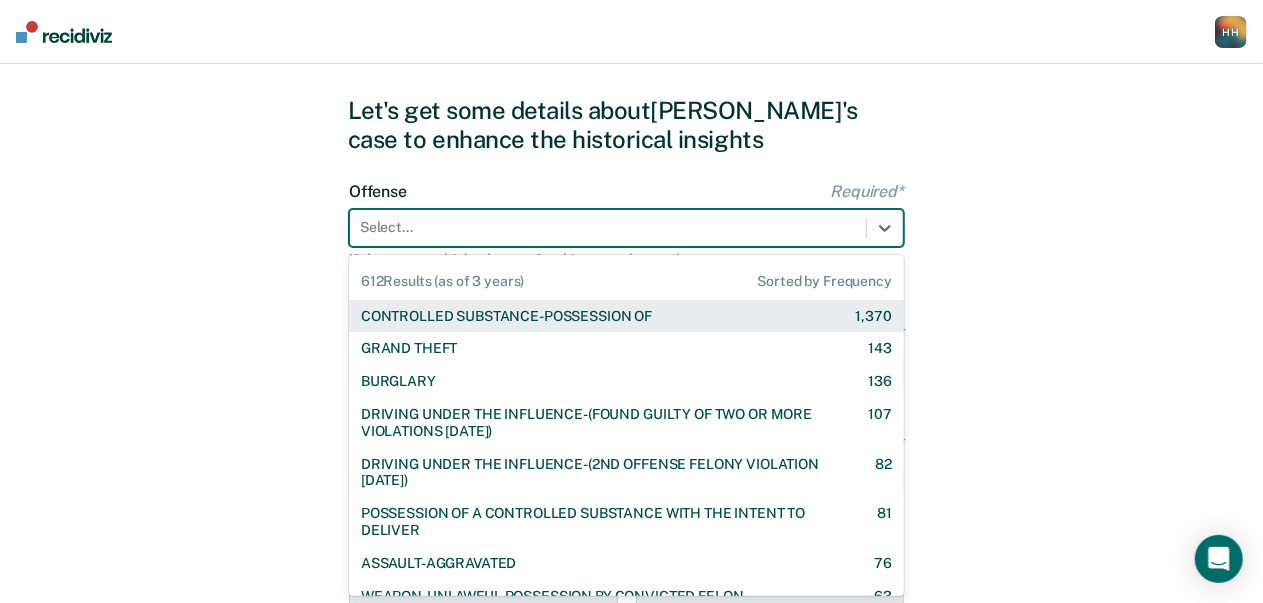 click on "CONTROLLED SUBSTANCE-POSSESSION OF" at bounding box center (506, 316) 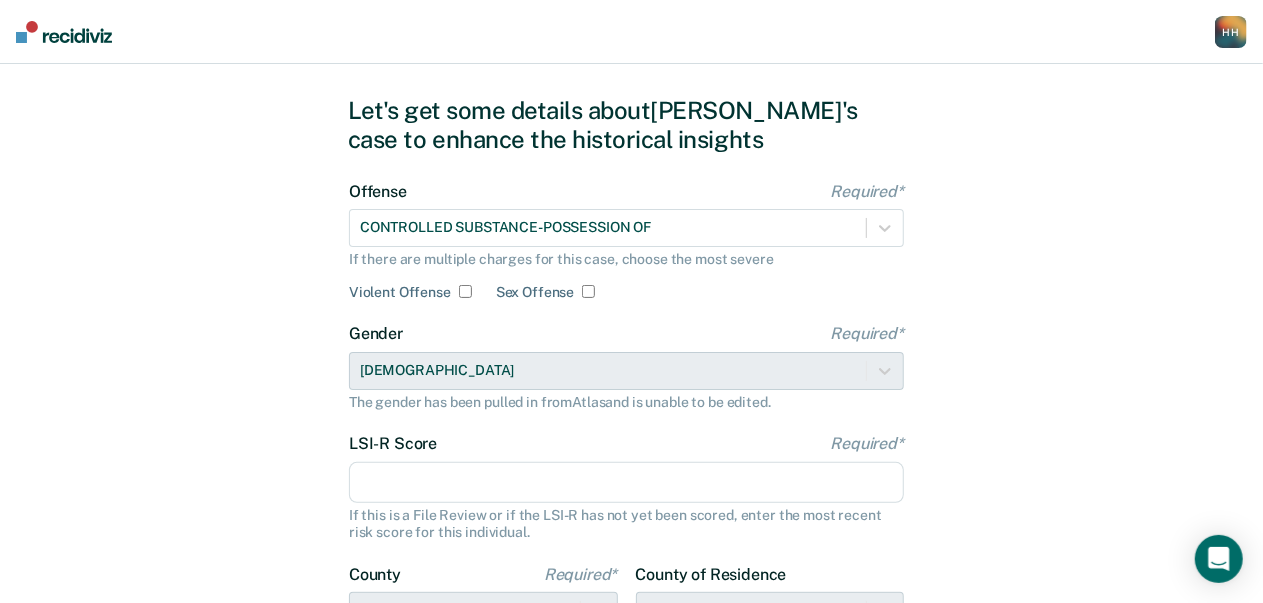click on "LSI-R Score  Required*" at bounding box center (626, 483) 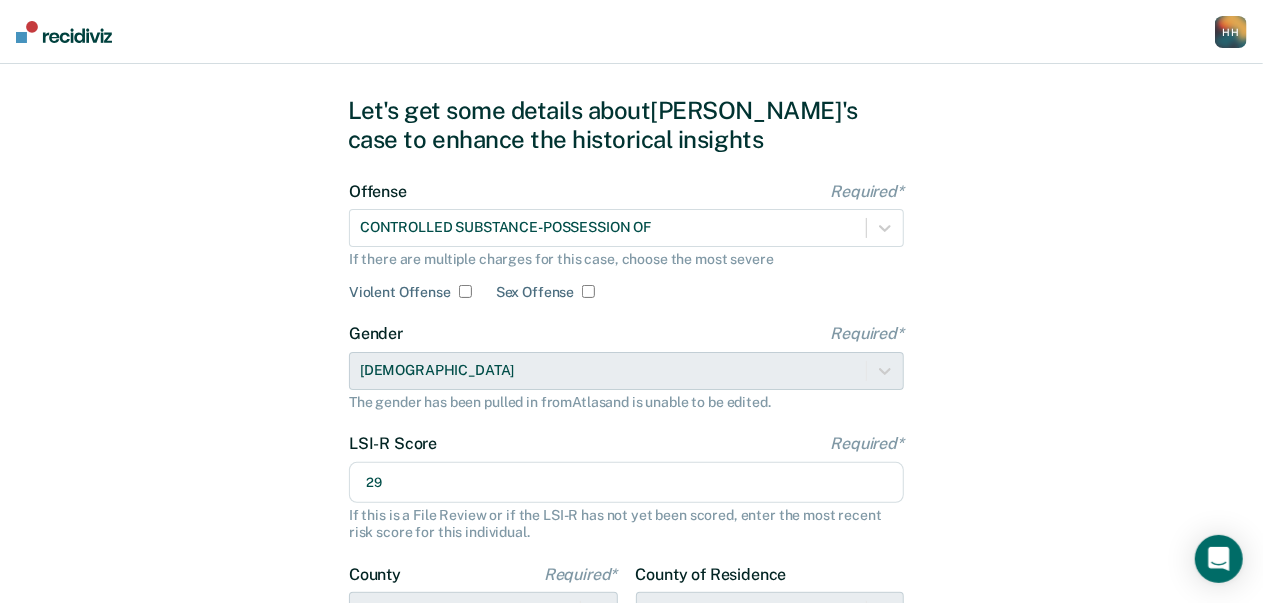 type on "29" 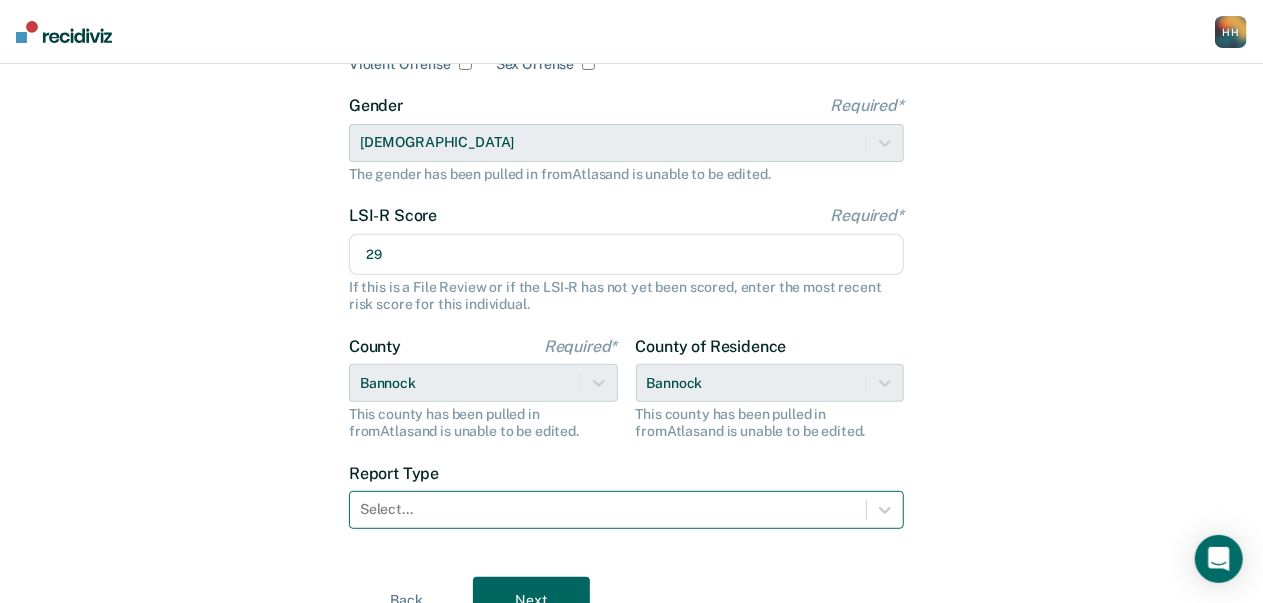 click on "Select..." at bounding box center (626, 510) 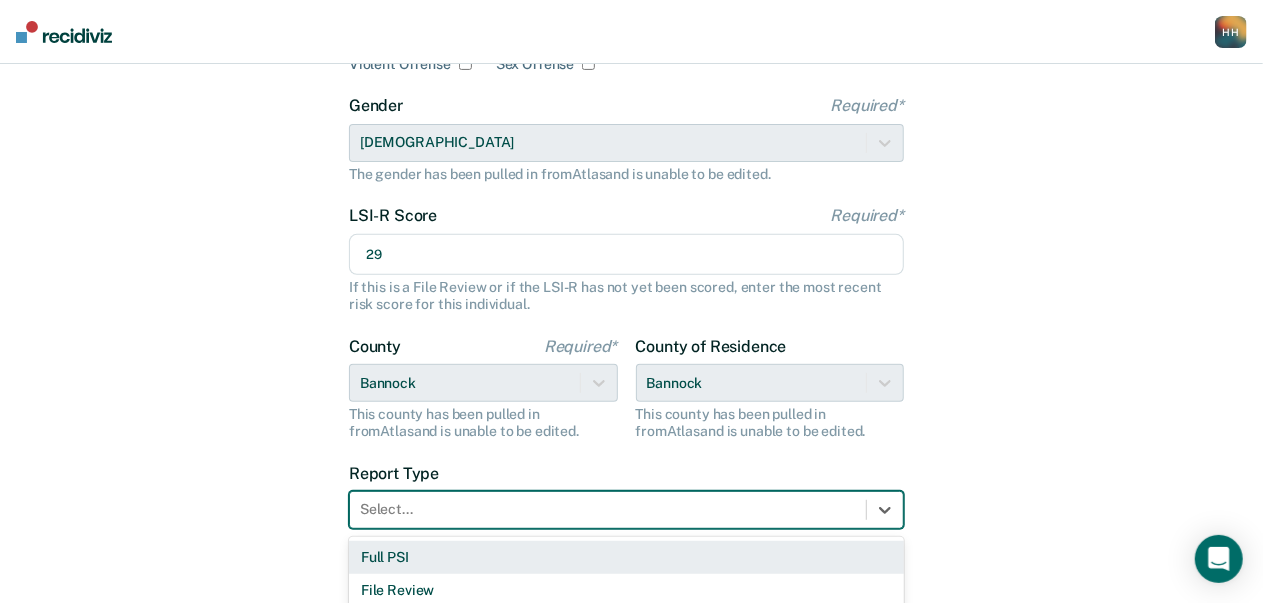 scroll, scrollTop: 315, scrollLeft: 0, axis: vertical 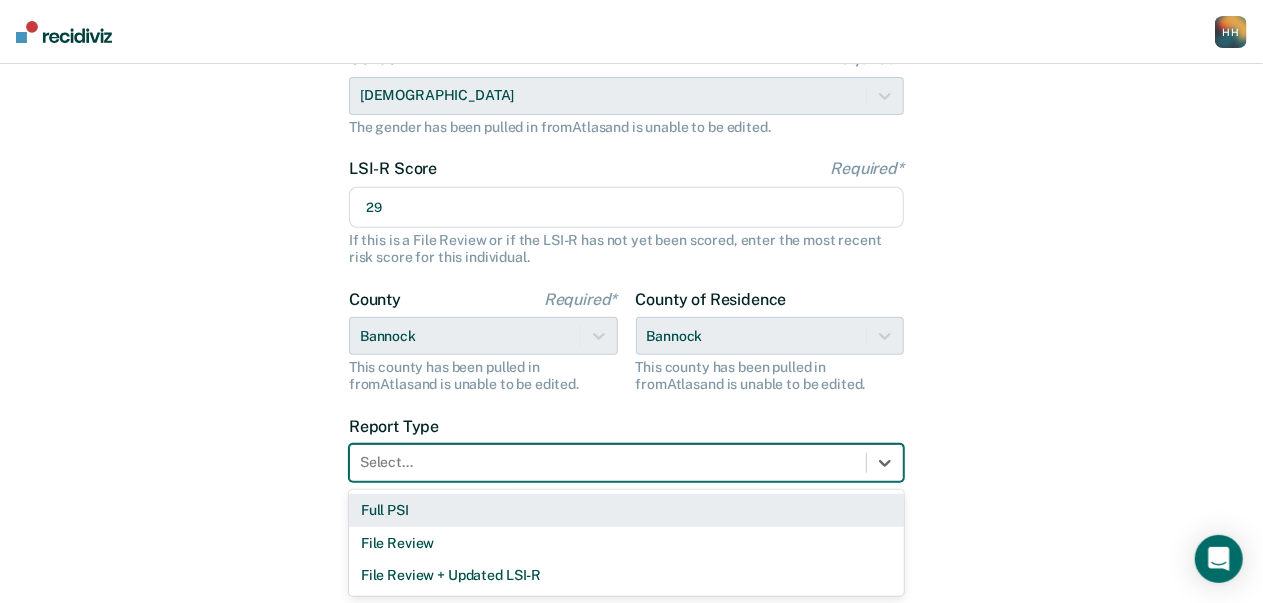 click on "Full PSI" at bounding box center (626, 510) 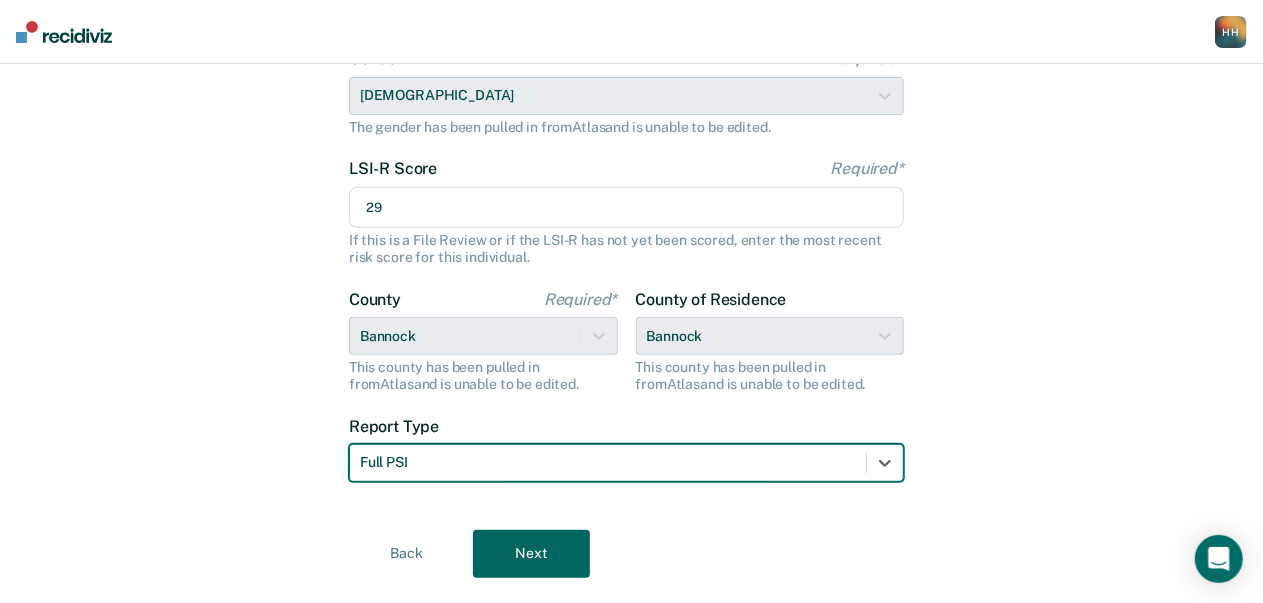 click on "Next" at bounding box center (531, 554) 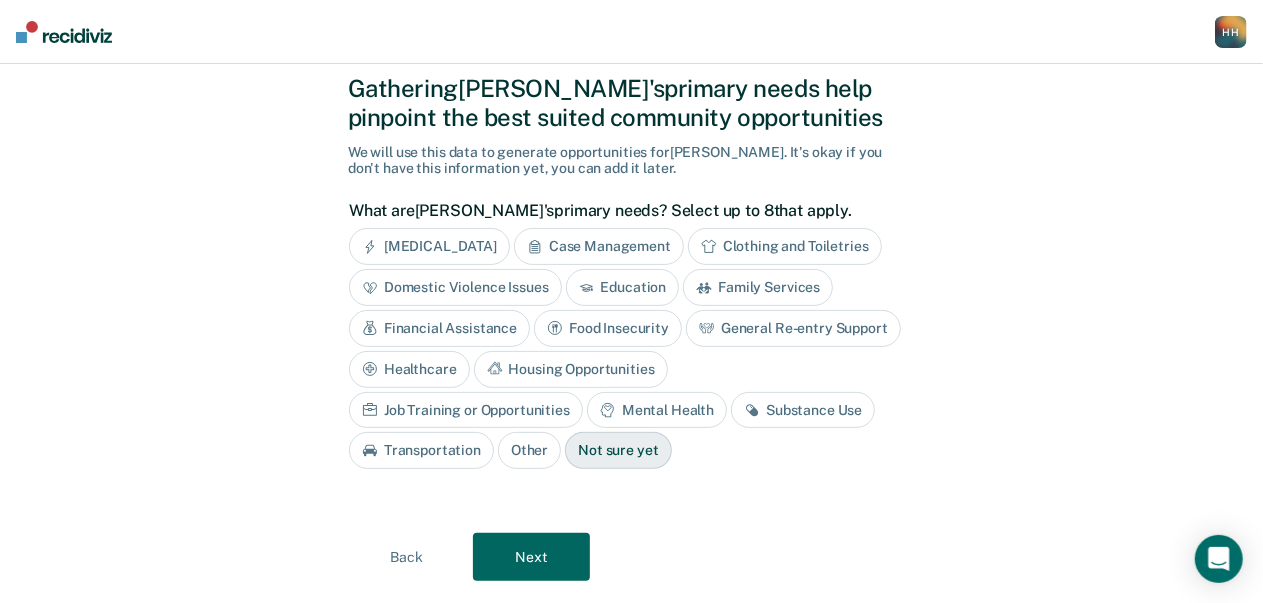 click on "Substance Use" at bounding box center (803, 410) 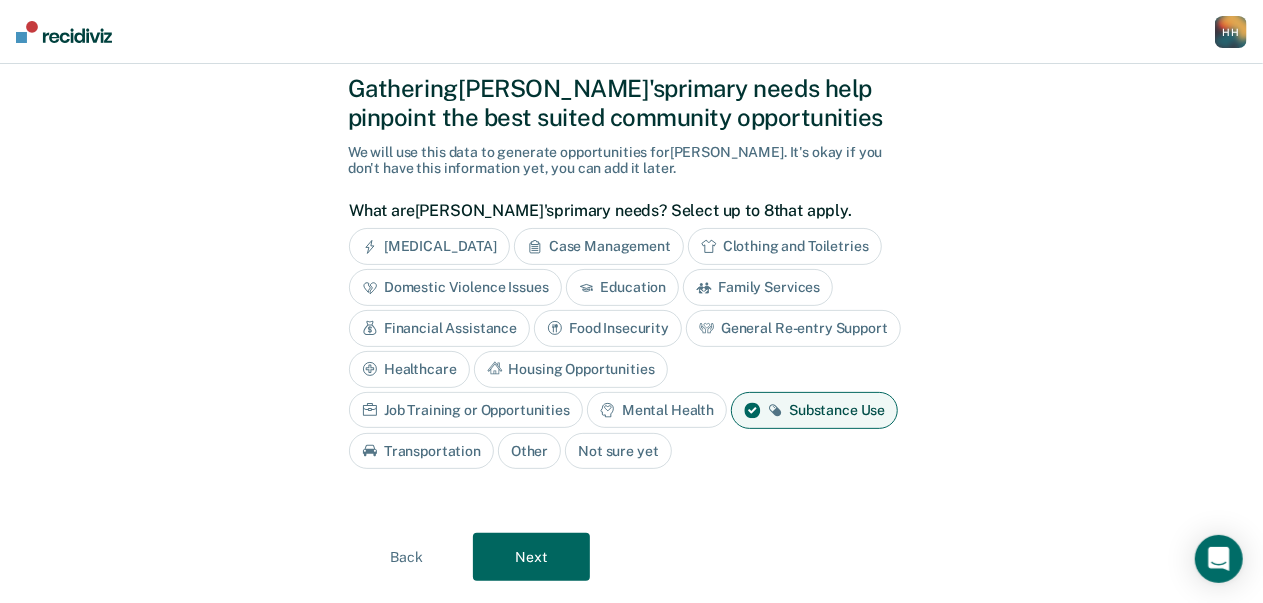 click on "Mental Health" at bounding box center (657, 410) 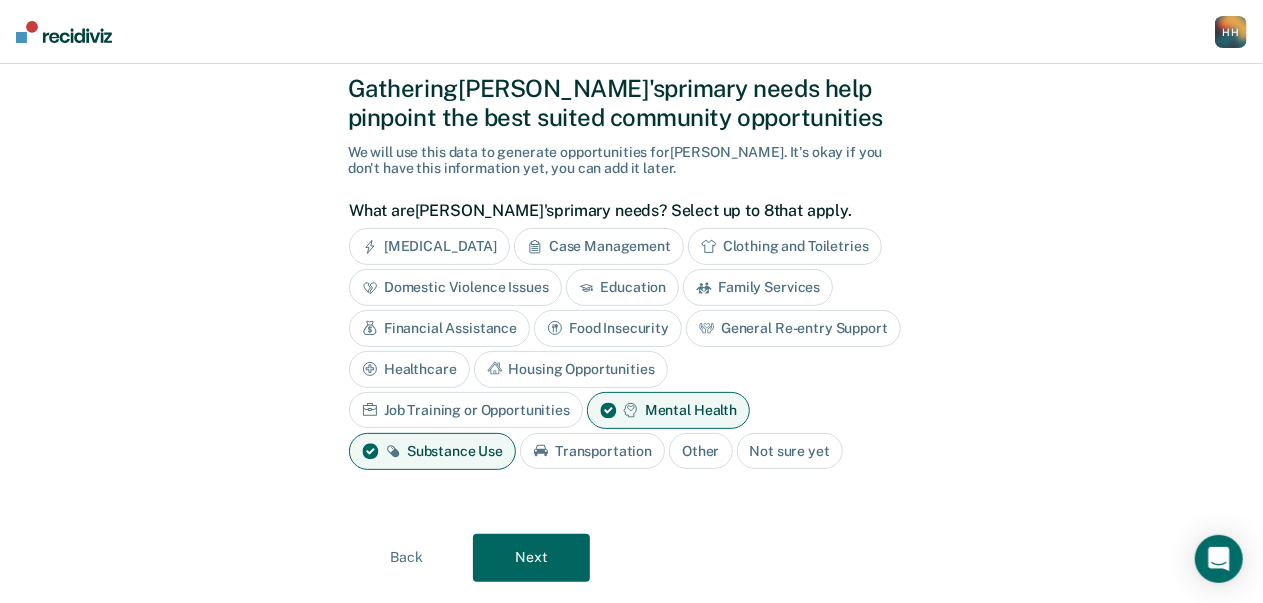 click on "General Re-entry Support" at bounding box center [793, 328] 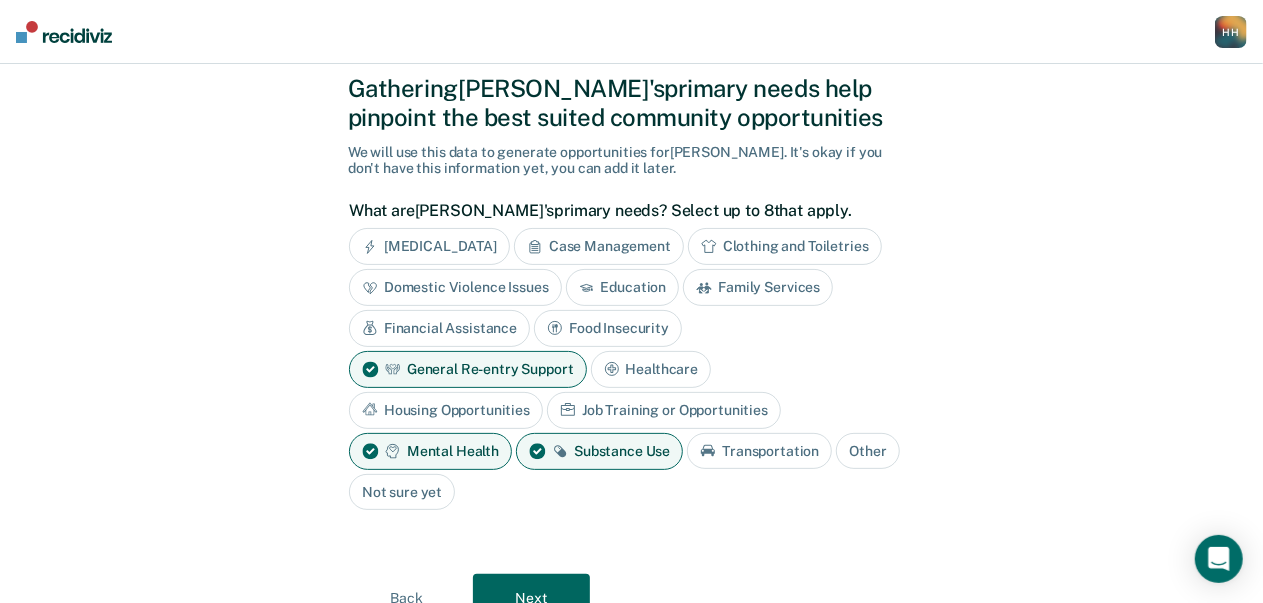 click on "Job Training or Opportunities" at bounding box center (664, 410) 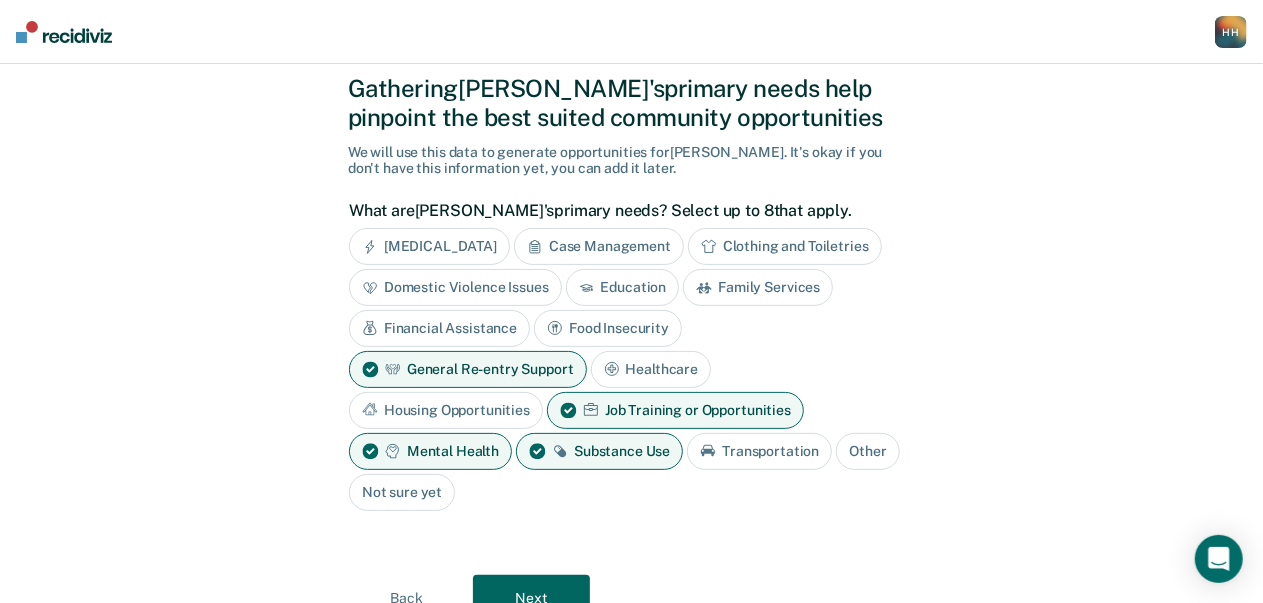 click on "Next" at bounding box center (531, 599) 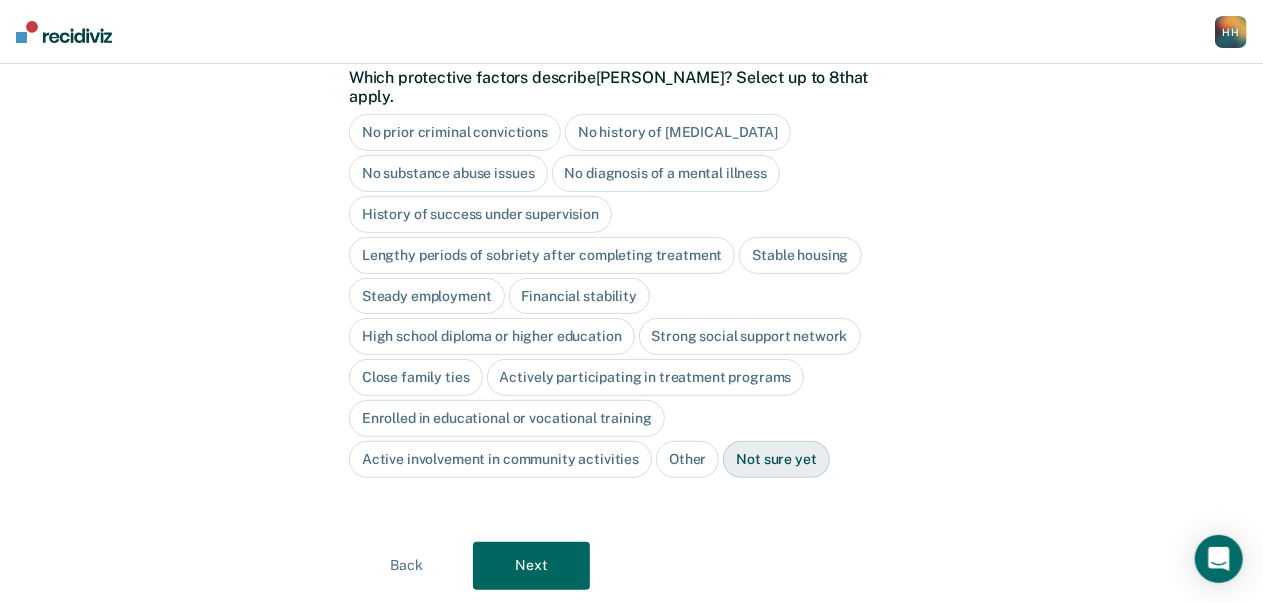 scroll, scrollTop: 214, scrollLeft: 0, axis: vertical 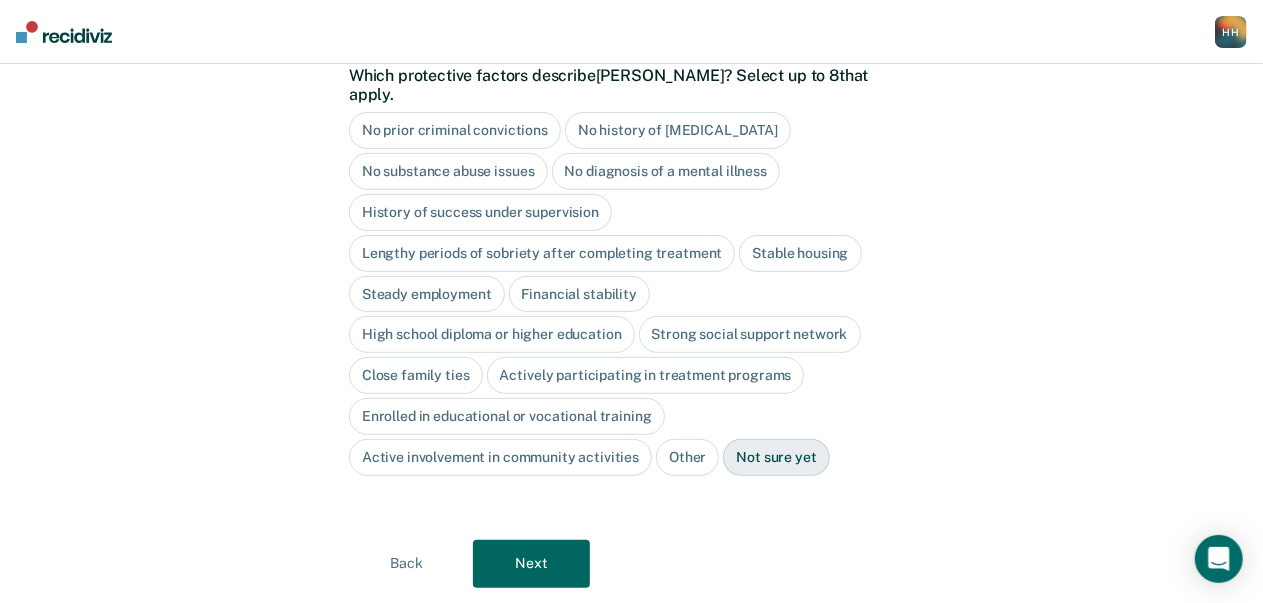 click on "Next" at bounding box center (531, 564) 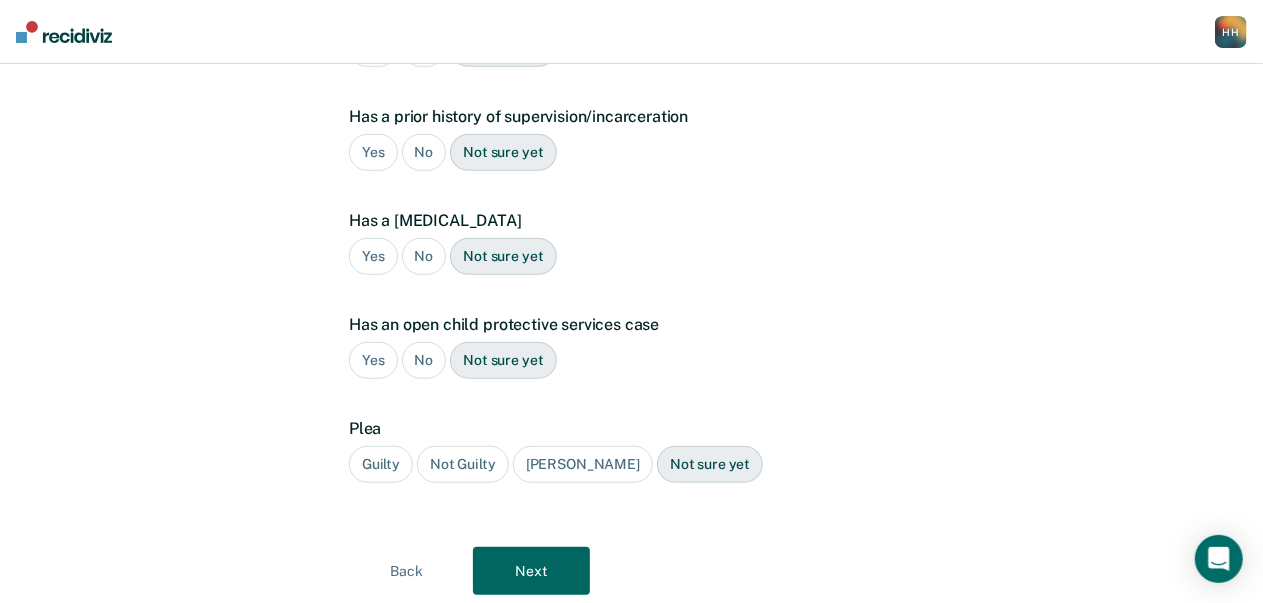 click on "Yes" at bounding box center [373, 152] 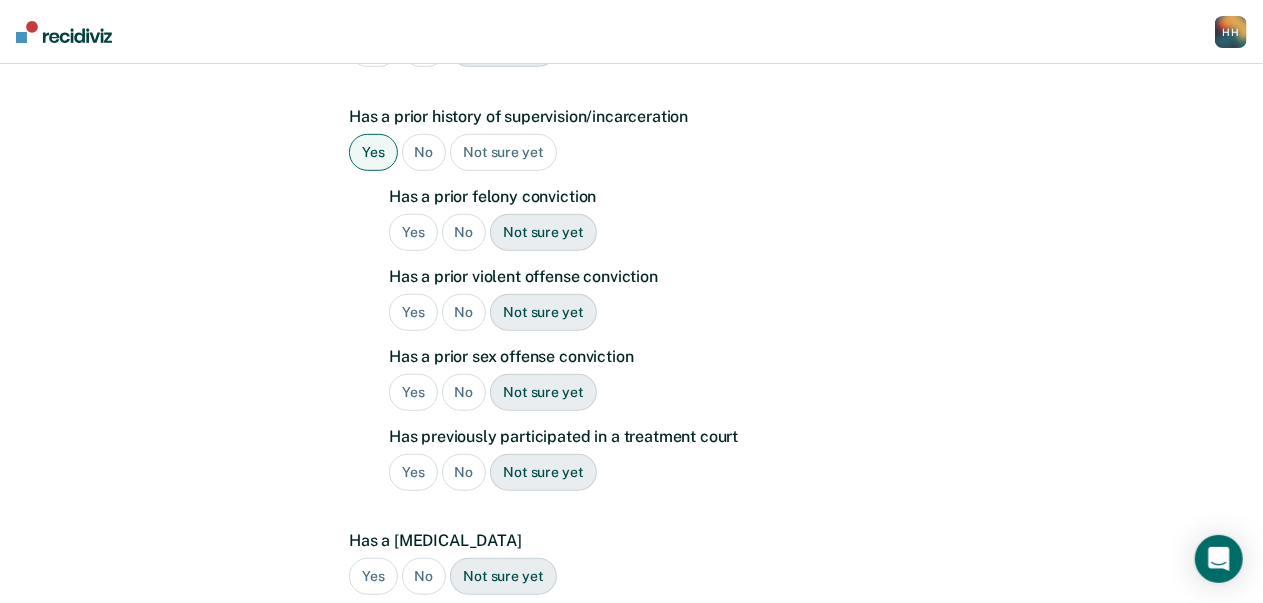 click on "Yes" at bounding box center [413, 232] 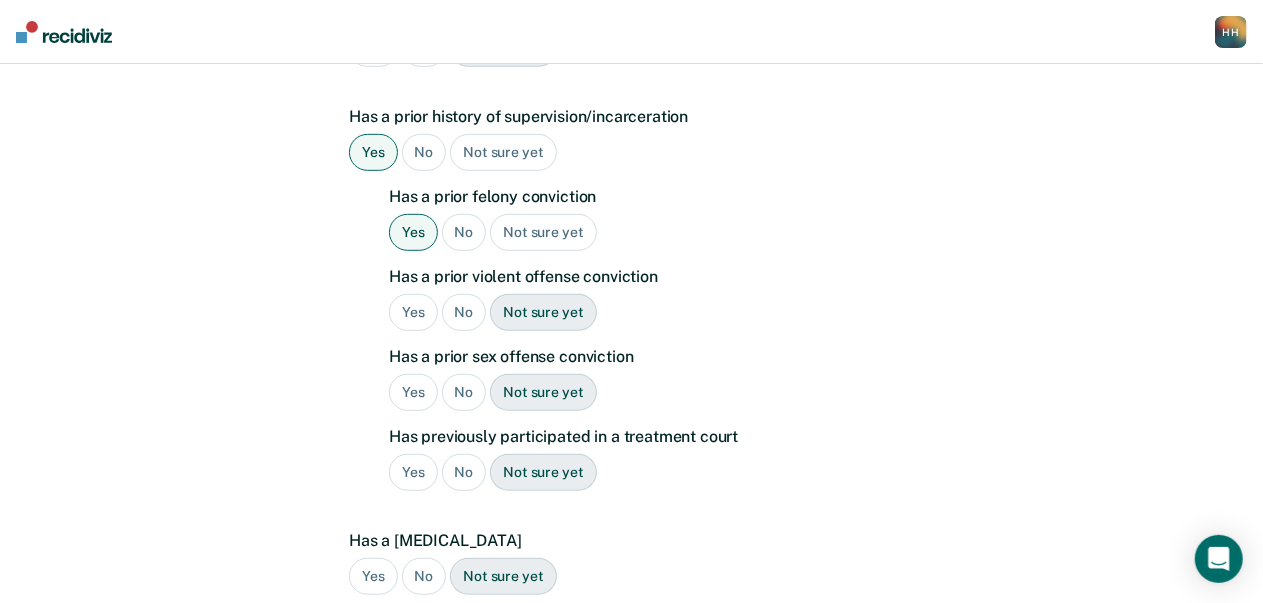 click on "No" at bounding box center (464, 312) 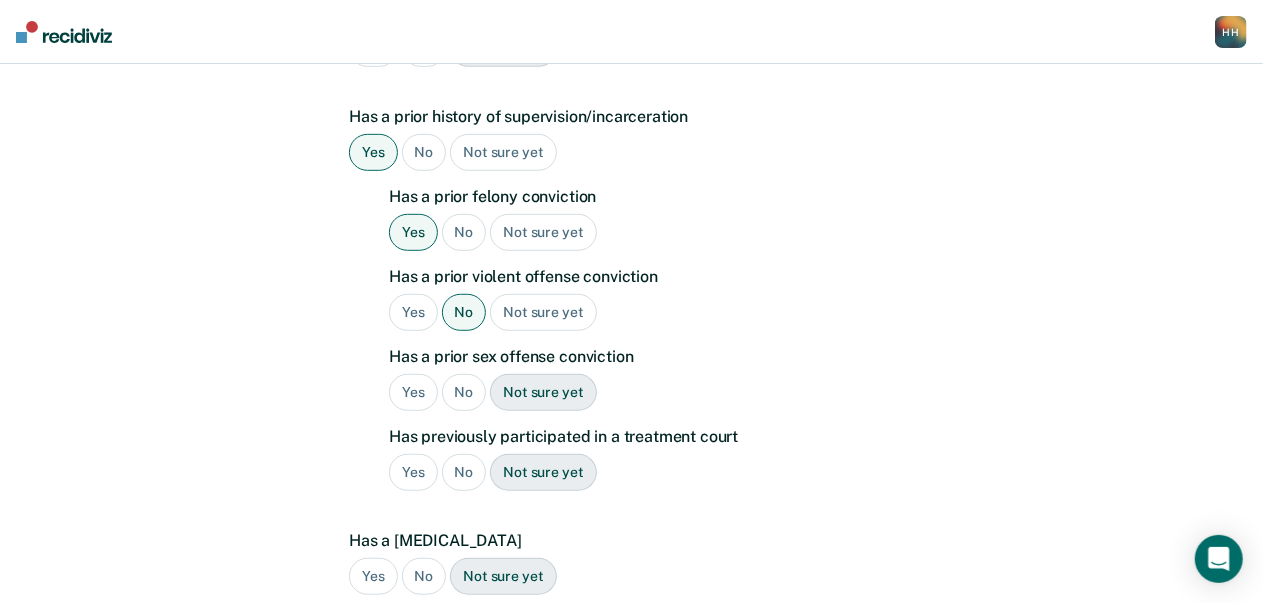 click on "No" at bounding box center (464, 392) 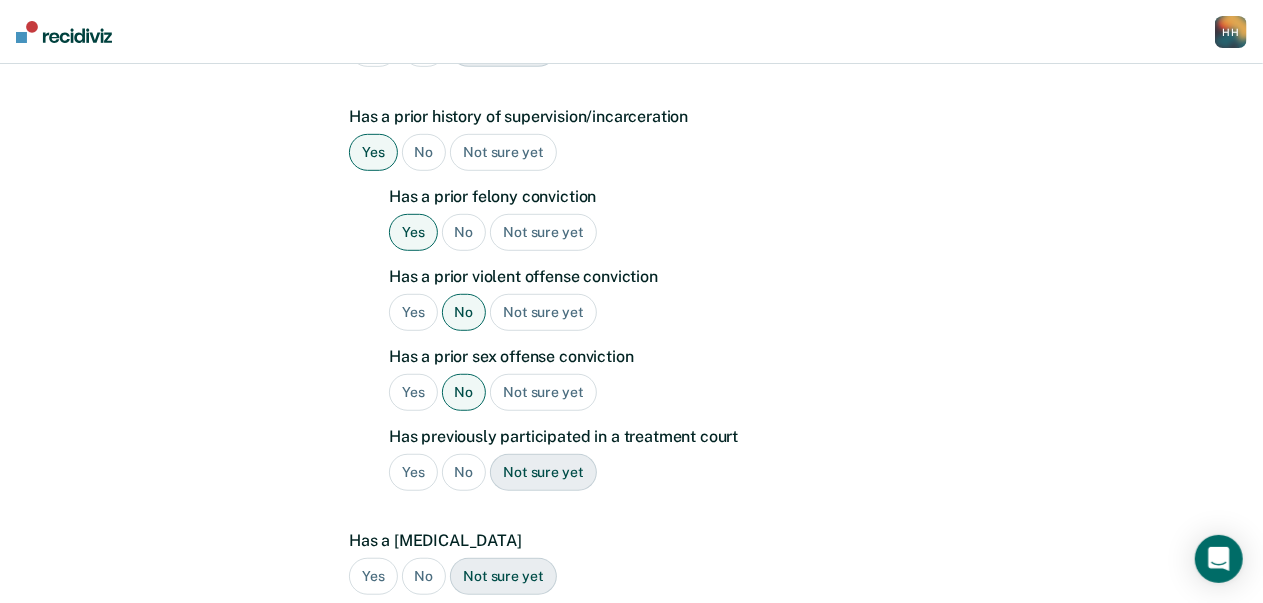click on "No" at bounding box center (464, 472) 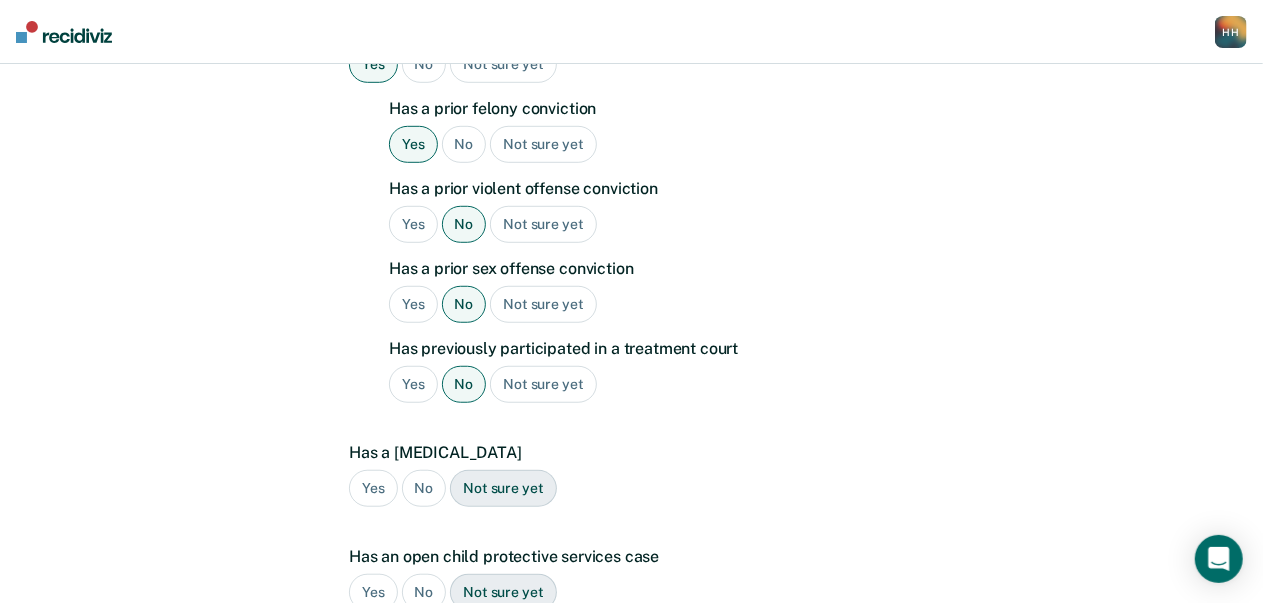 scroll, scrollTop: 572, scrollLeft: 0, axis: vertical 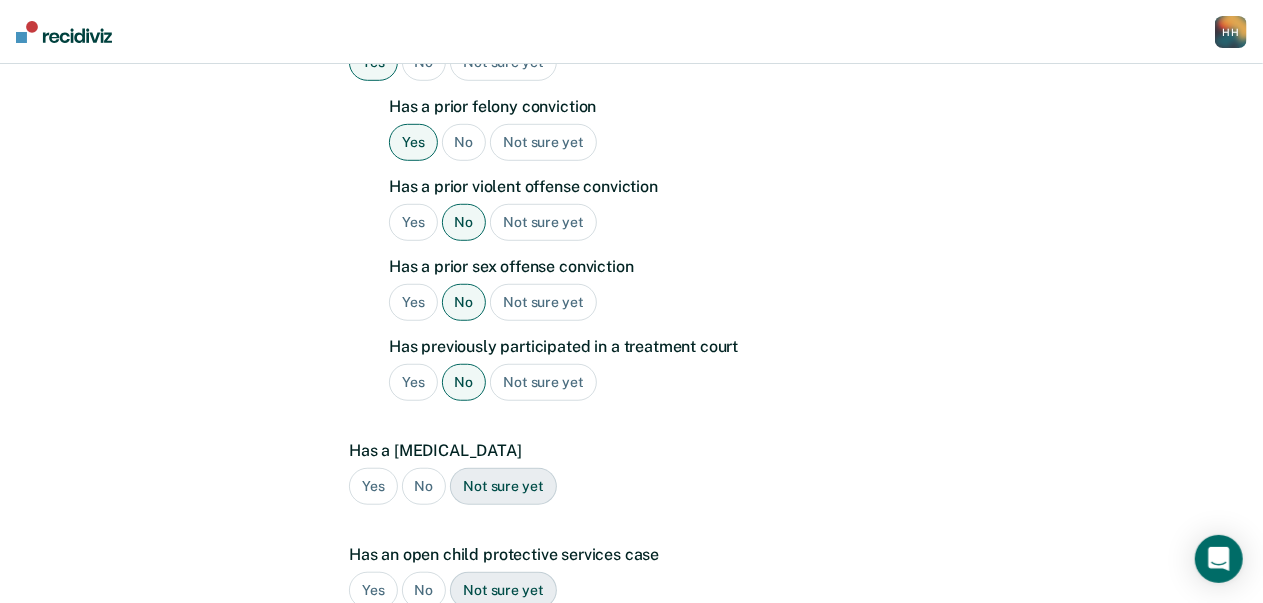 click on "Yes No Not sure yet" at bounding box center [626, 486] 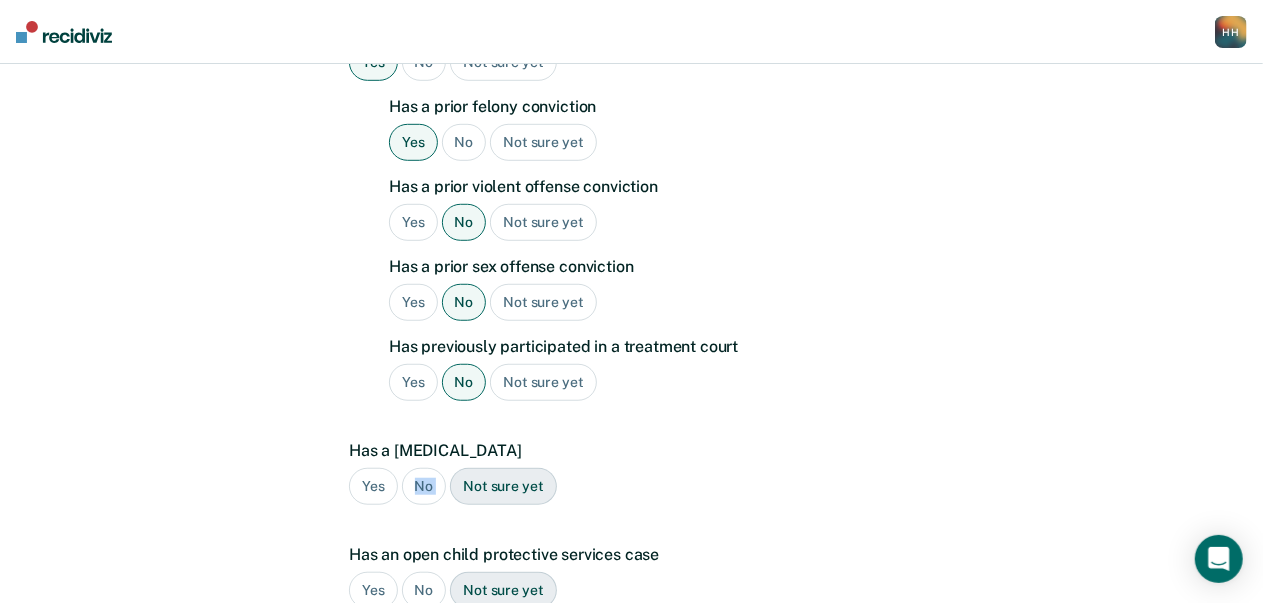click on "Yes No Not sure yet" at bounding box center [626, 486] 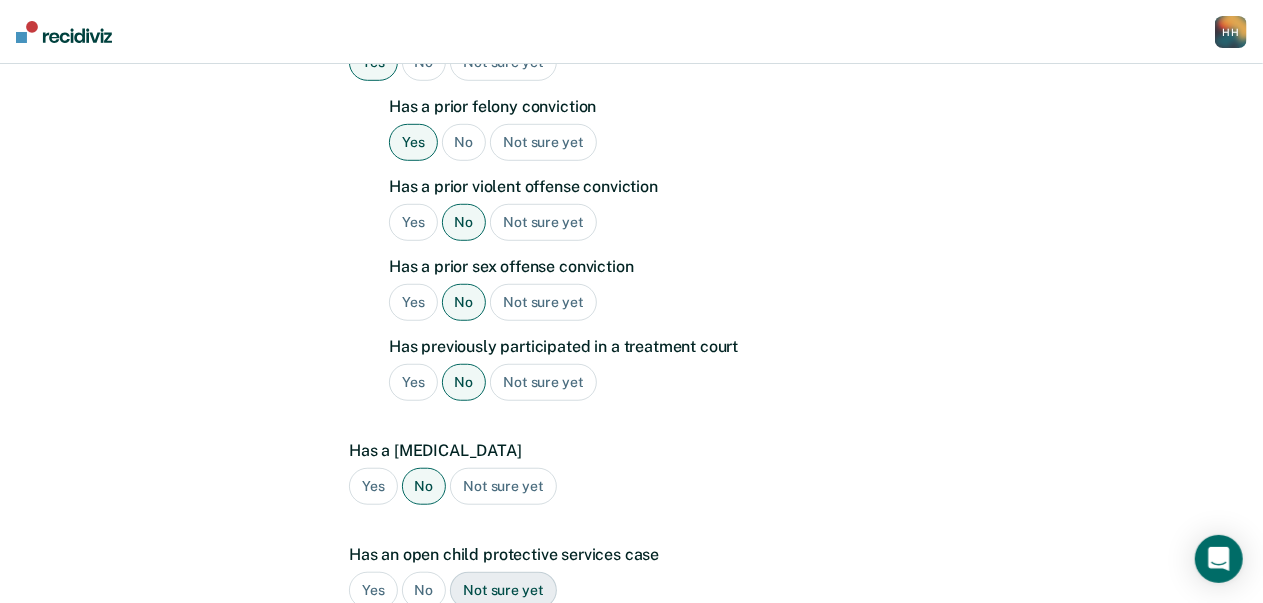 click on "No" at bounding box center [424, 590] 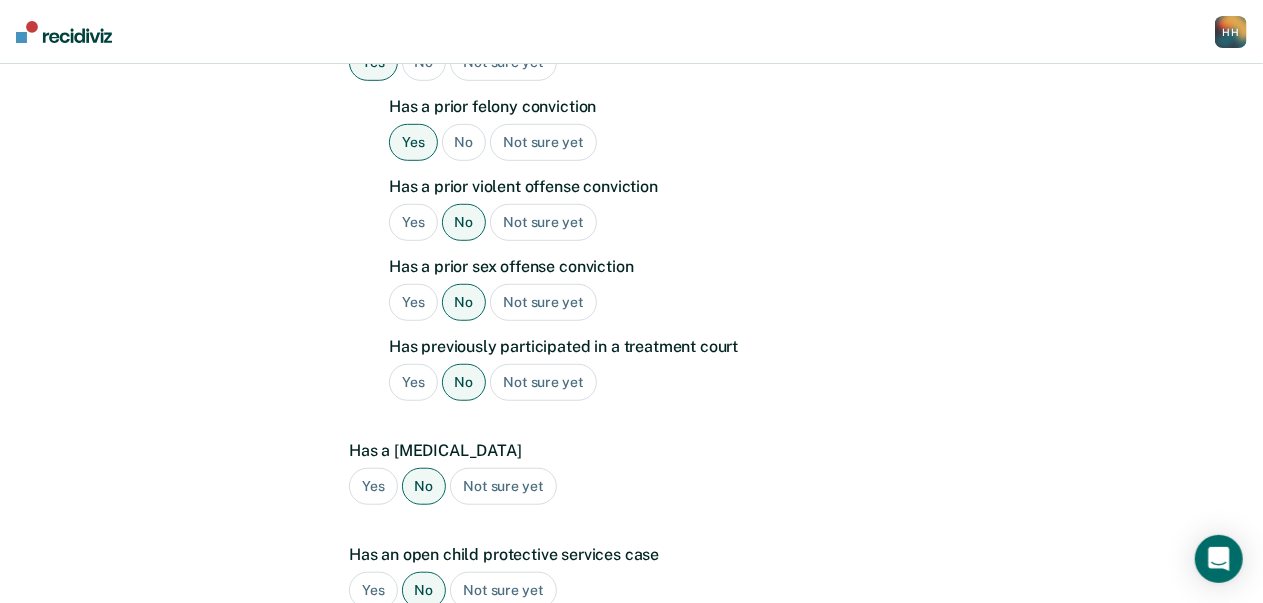 scroll, scrollTop: 830, scrollLeft: 0, axis: vertical 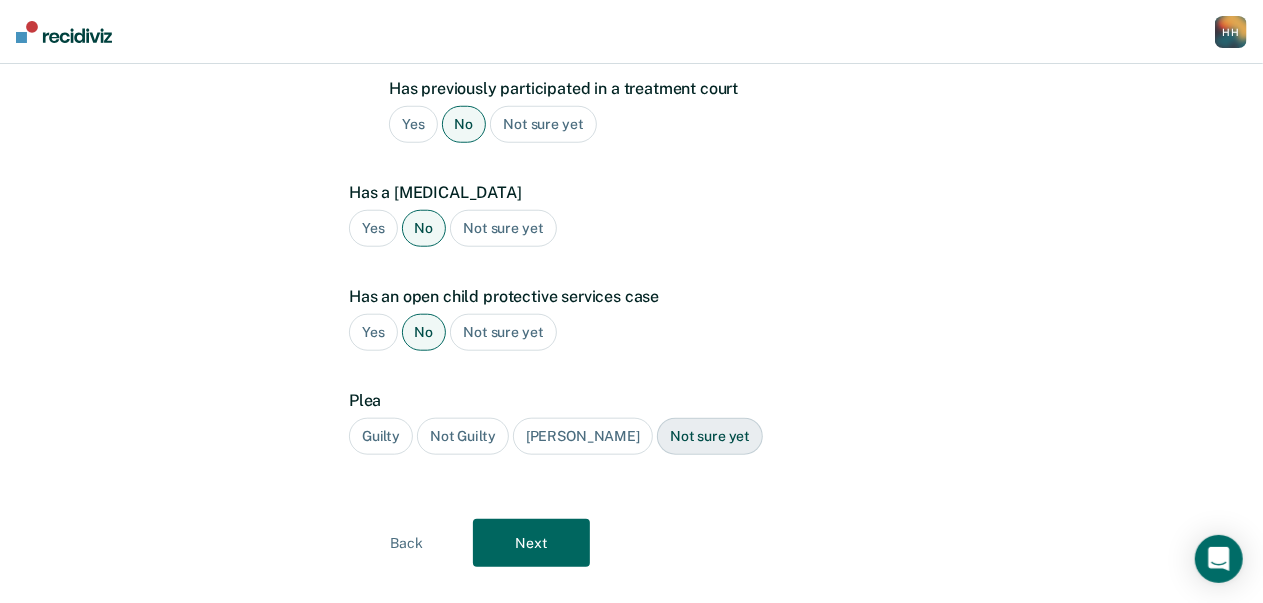 click on "Guilty" at bounding box center (381, 436) 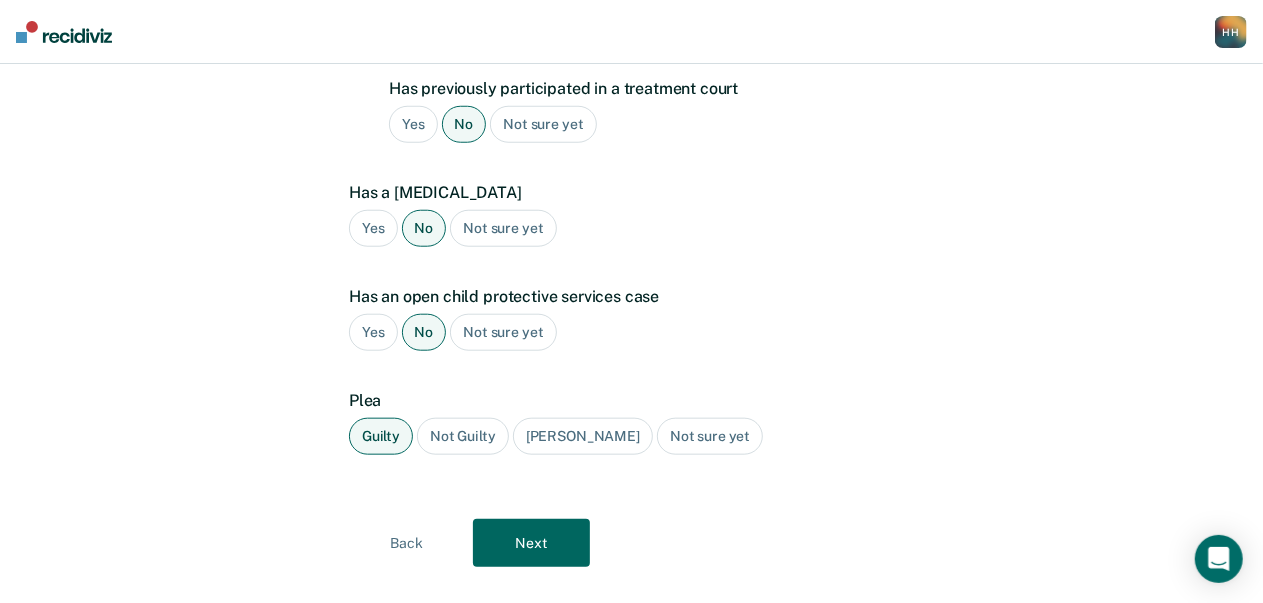 click on "Next" at bounding box center (531, 543) 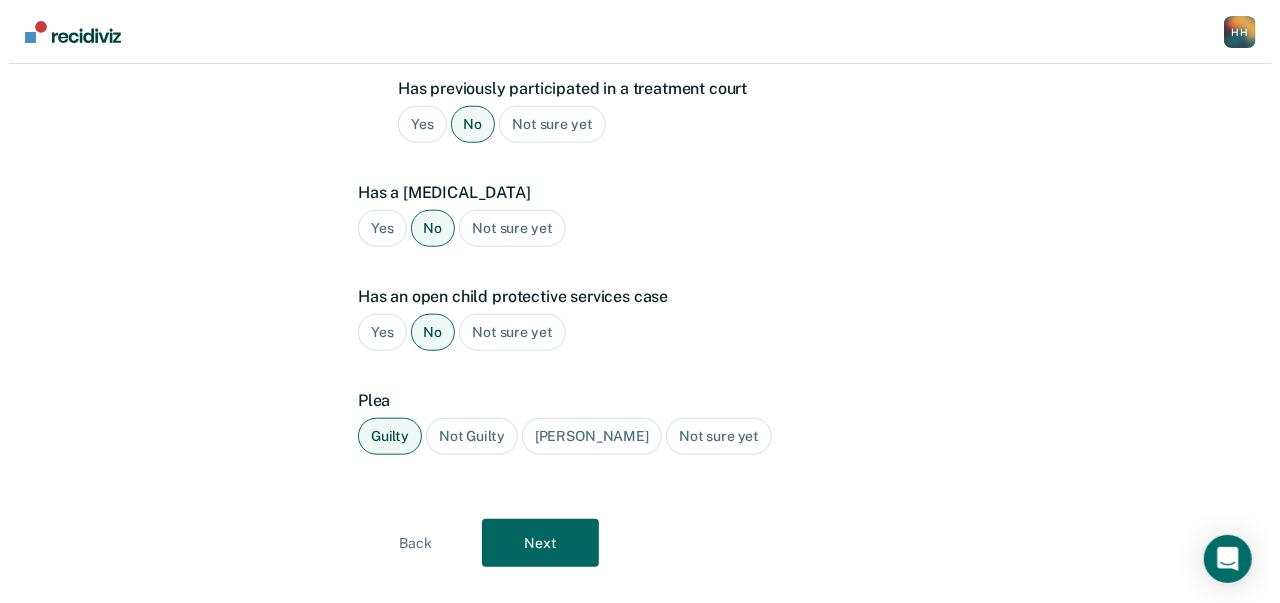 scroll, scrollTop: 0, scrollLeft: 0, axis: both 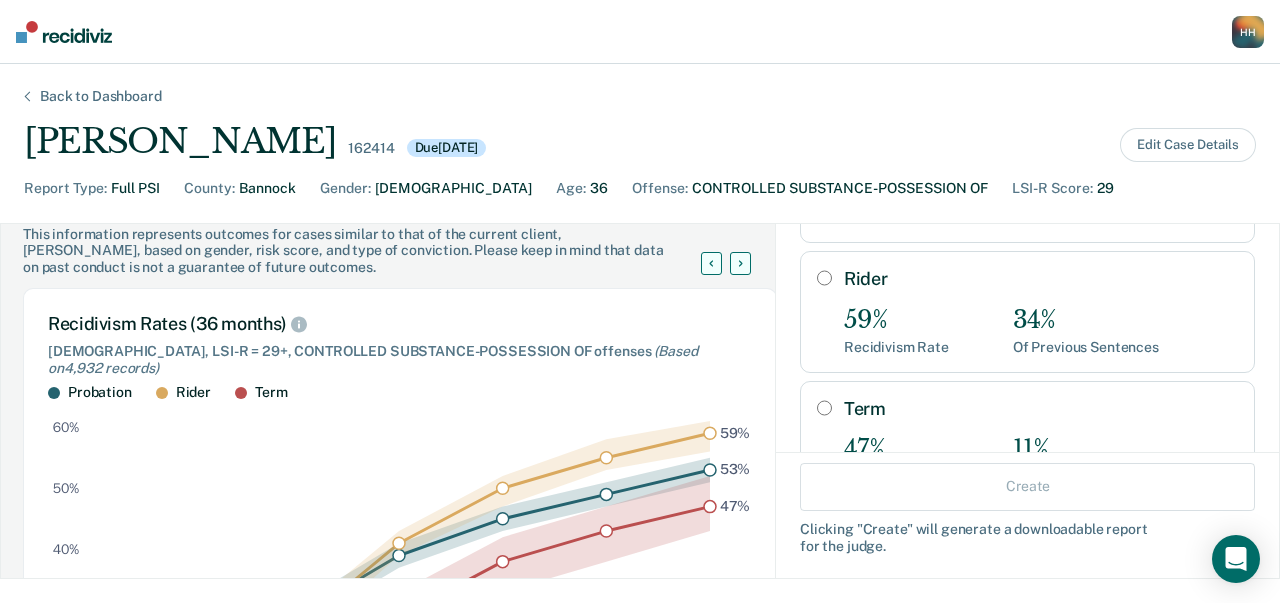 click on "Rider" at bounding box center (824, 278) 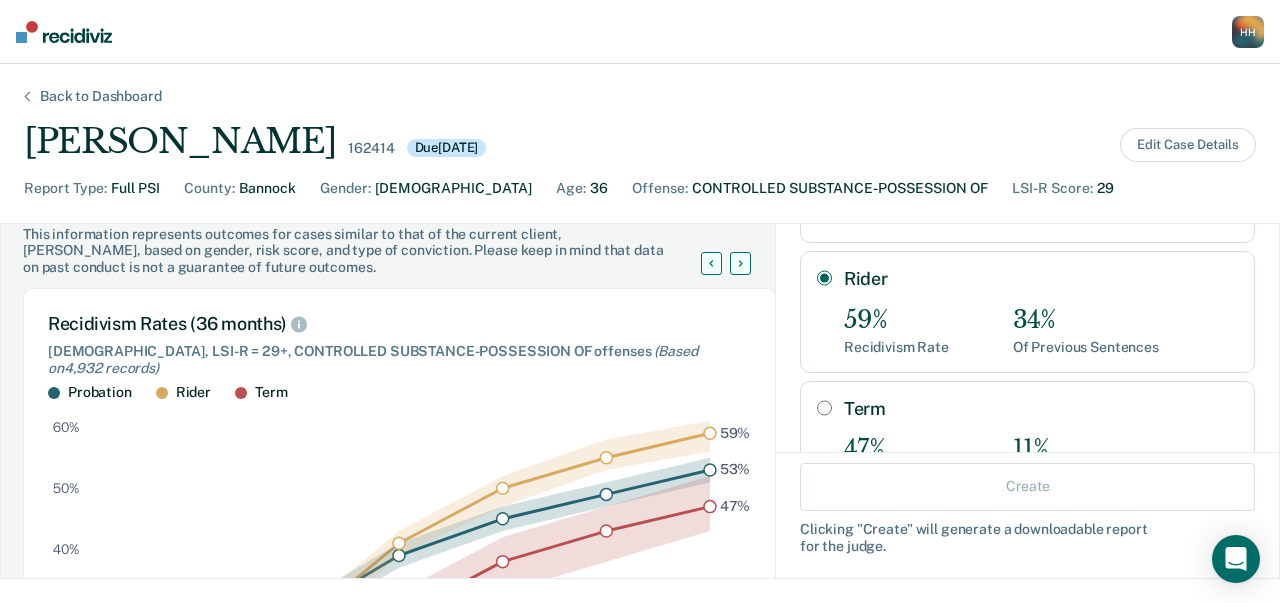 radio on "true" 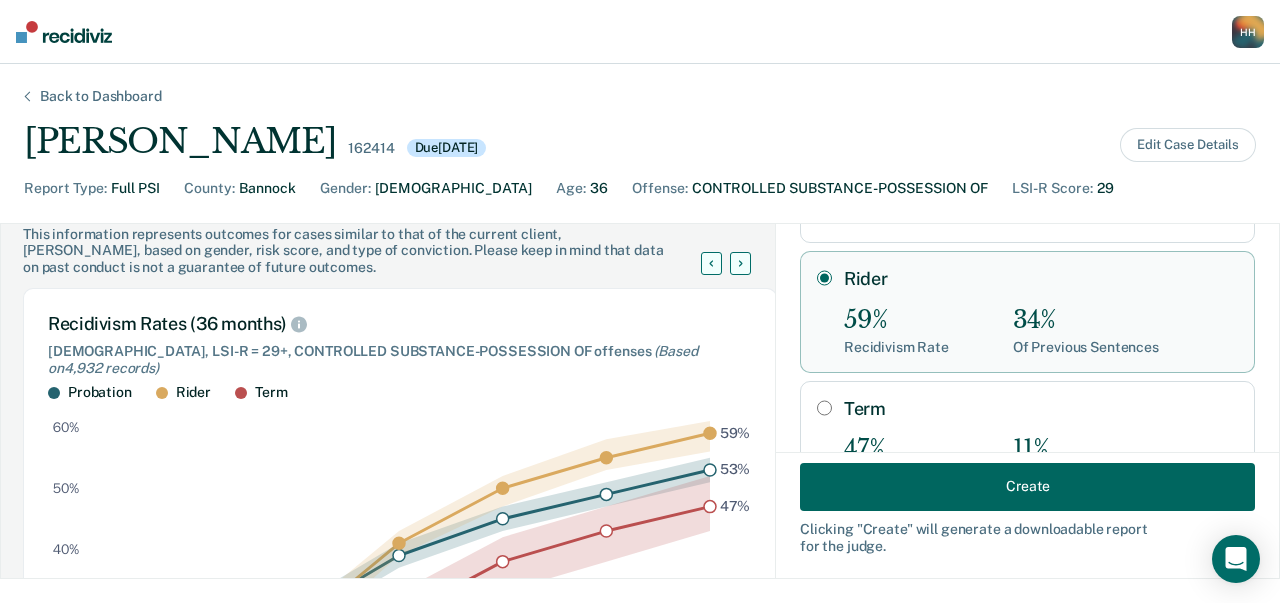 click on "Create" at bounding box center [1027, 486] 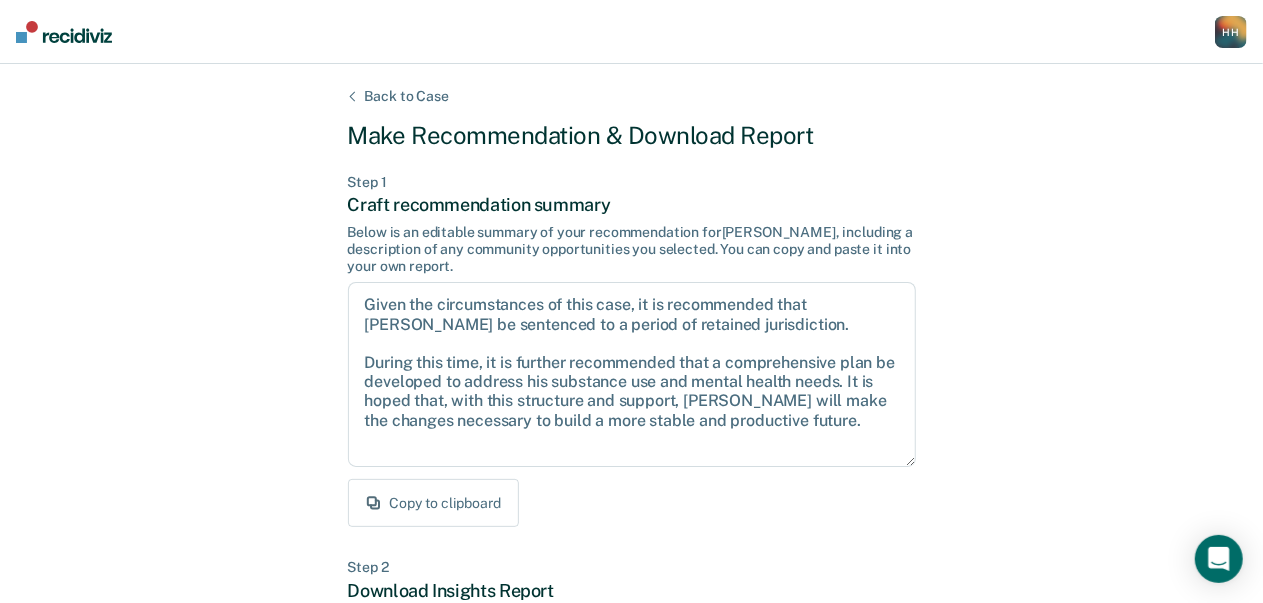 click on "Copy to clipboard" at bounding box center [433, 503] 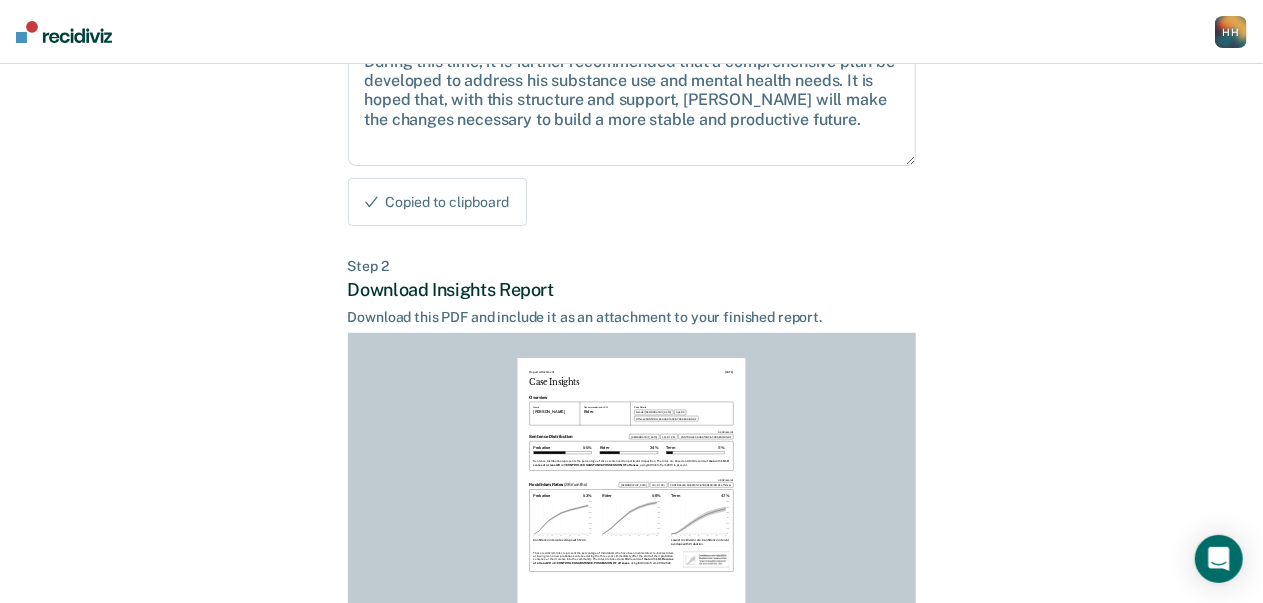 scroll, scrollTop: 536, scrollLeft: 0, axis: vertical 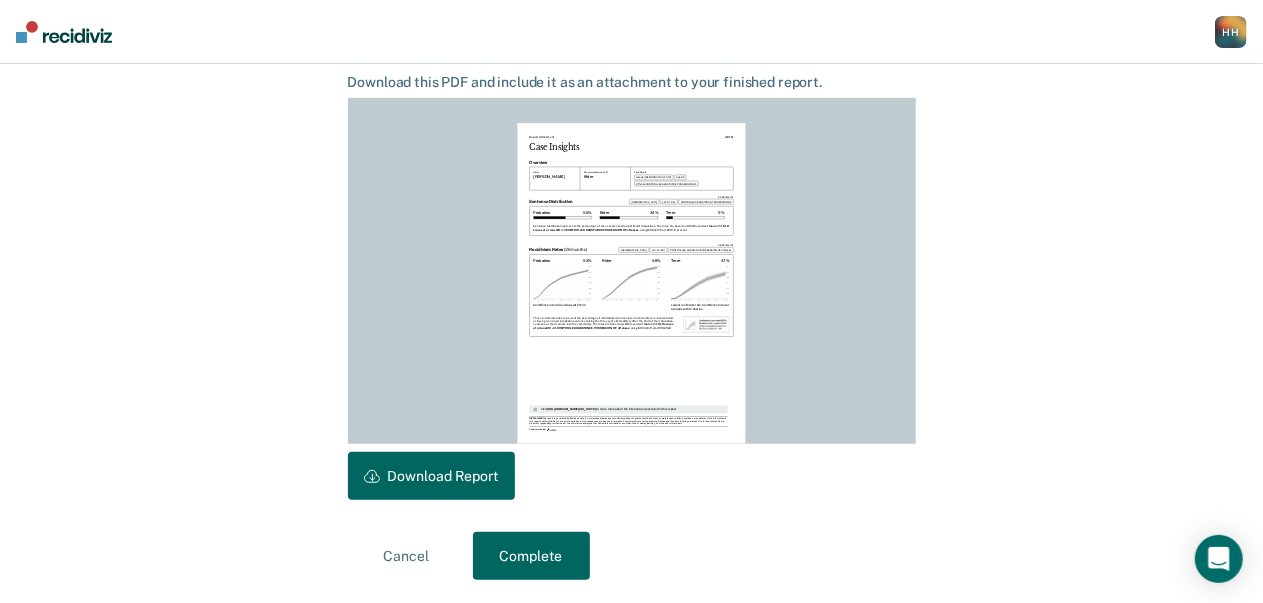 click on "Download Report" at bounding box center (431, 476) 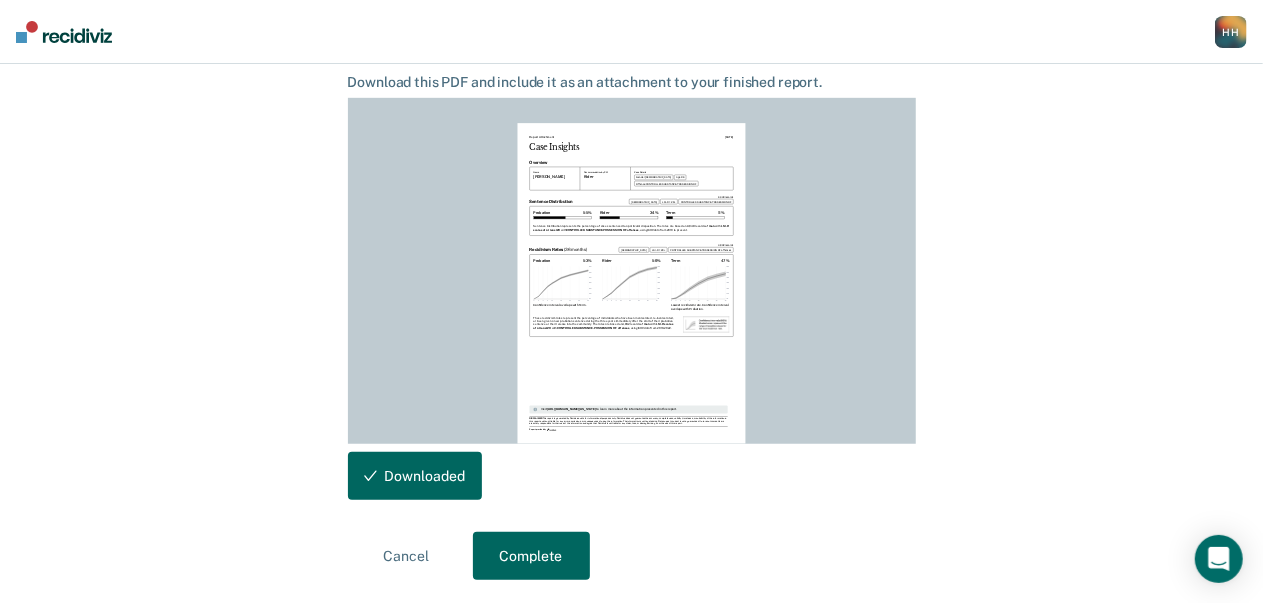 scroll, scrollTop: 0, scrollLeft: 0, axis: both 